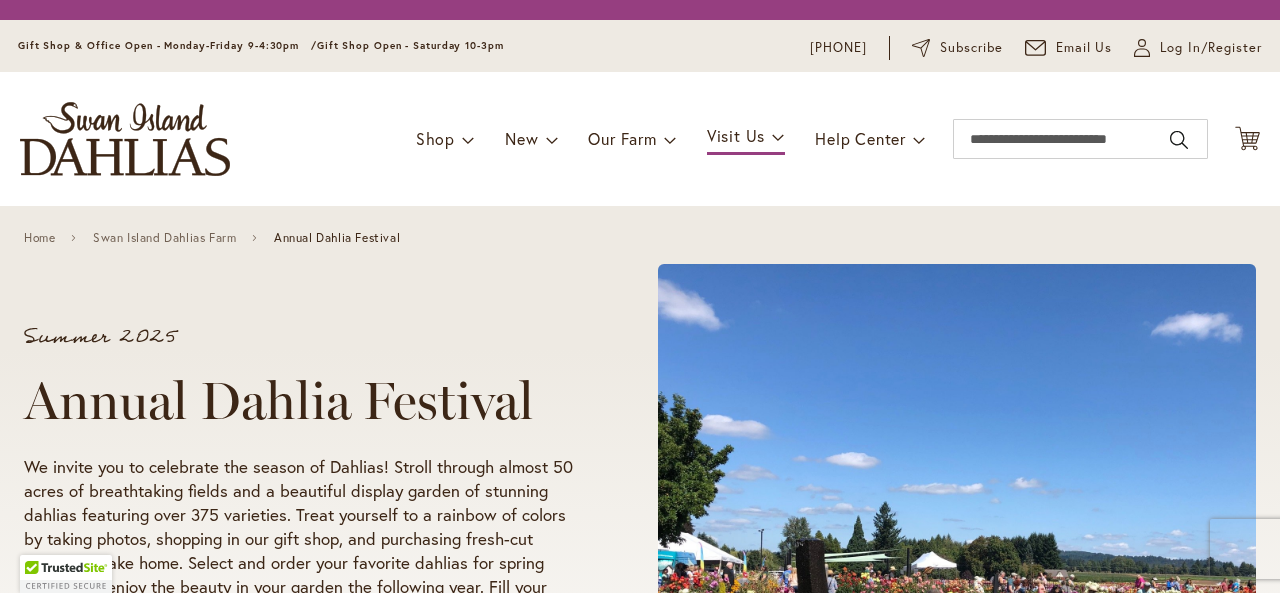 scroll, scrollTop: 0, scrollLeft: 0, axis: both 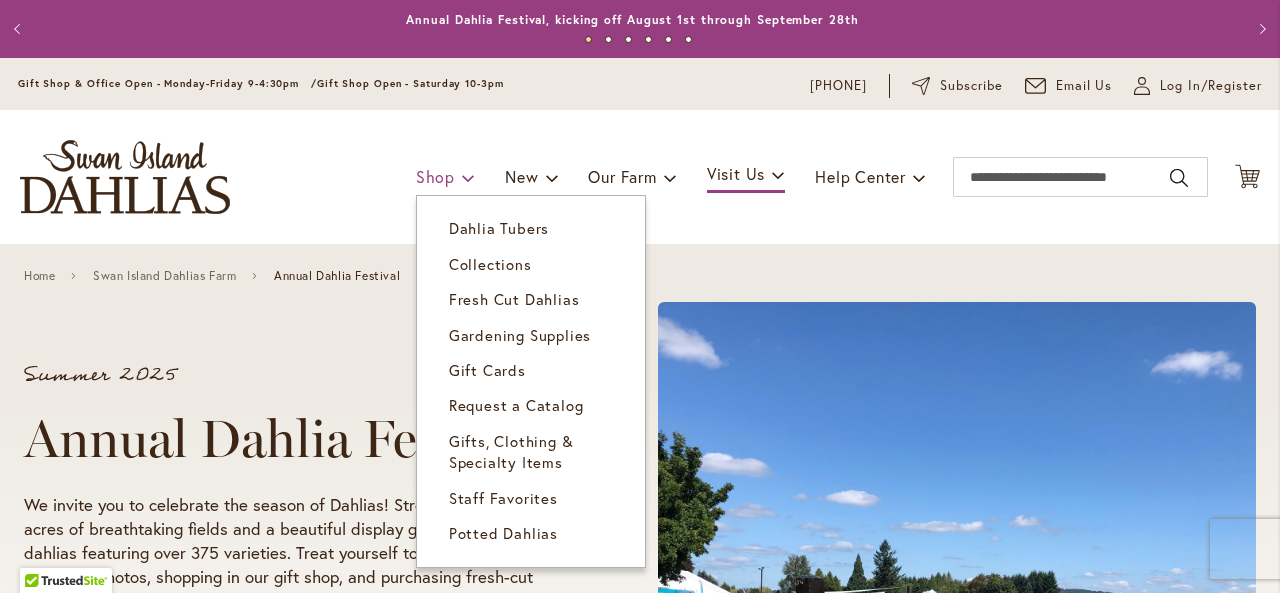 click on "Shop" at bounding box center (435, 176) 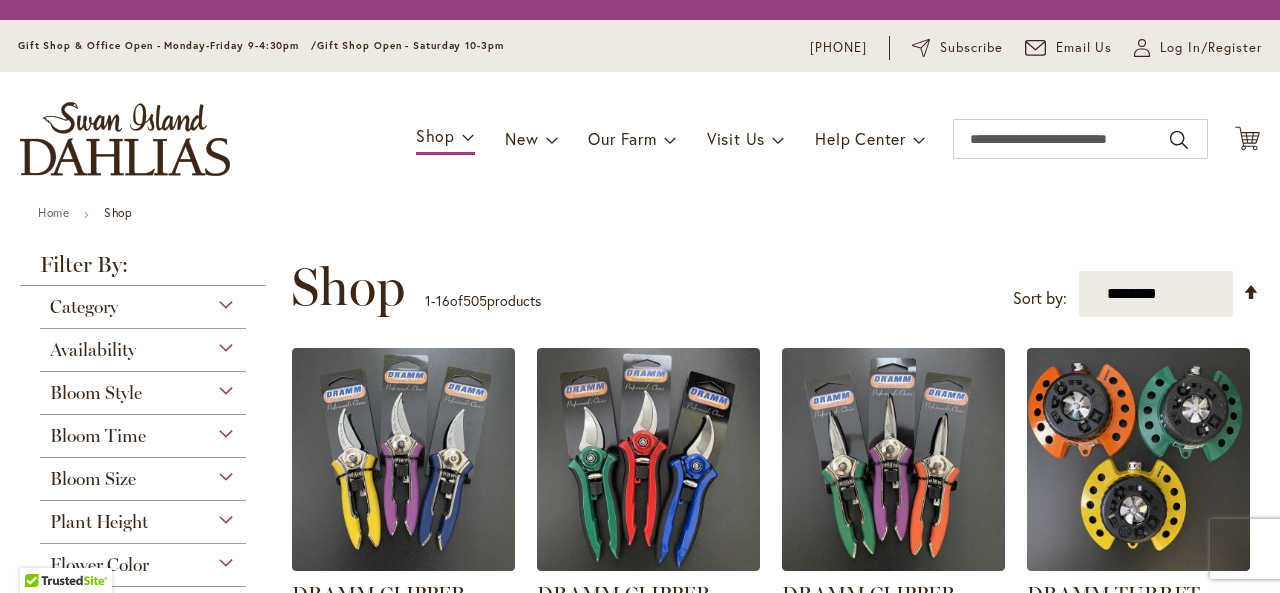 scroll, scrollTop: 0, scrollLeft: 0, axis: both 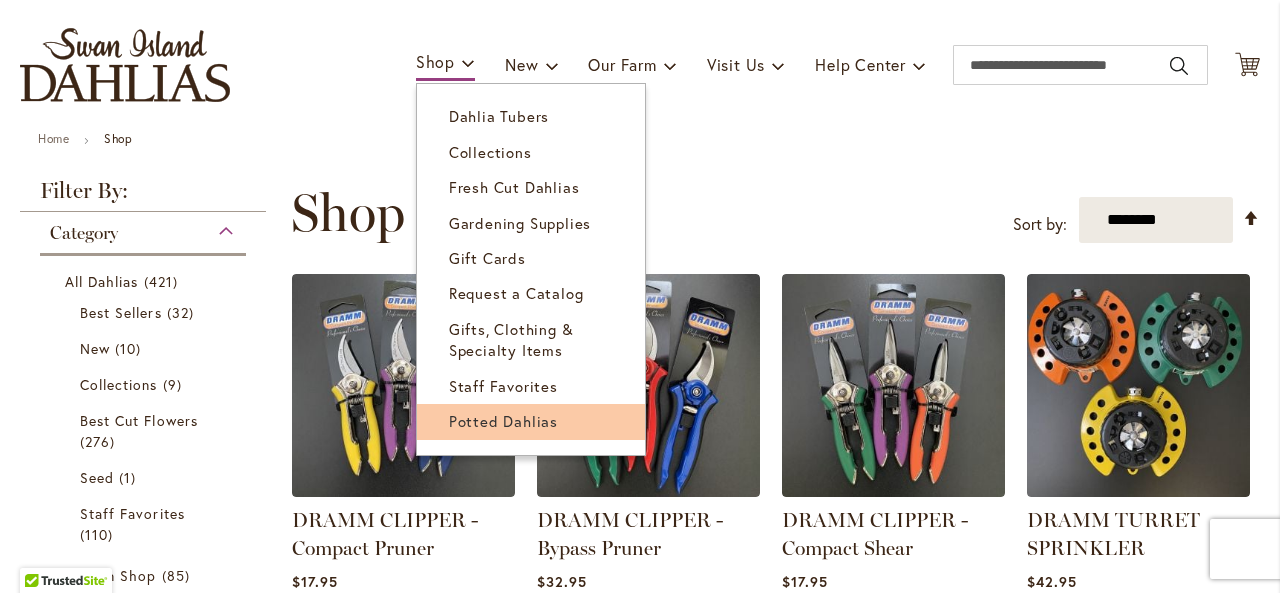 click on "Potted Dahlias" at bounding box center [503, 421] 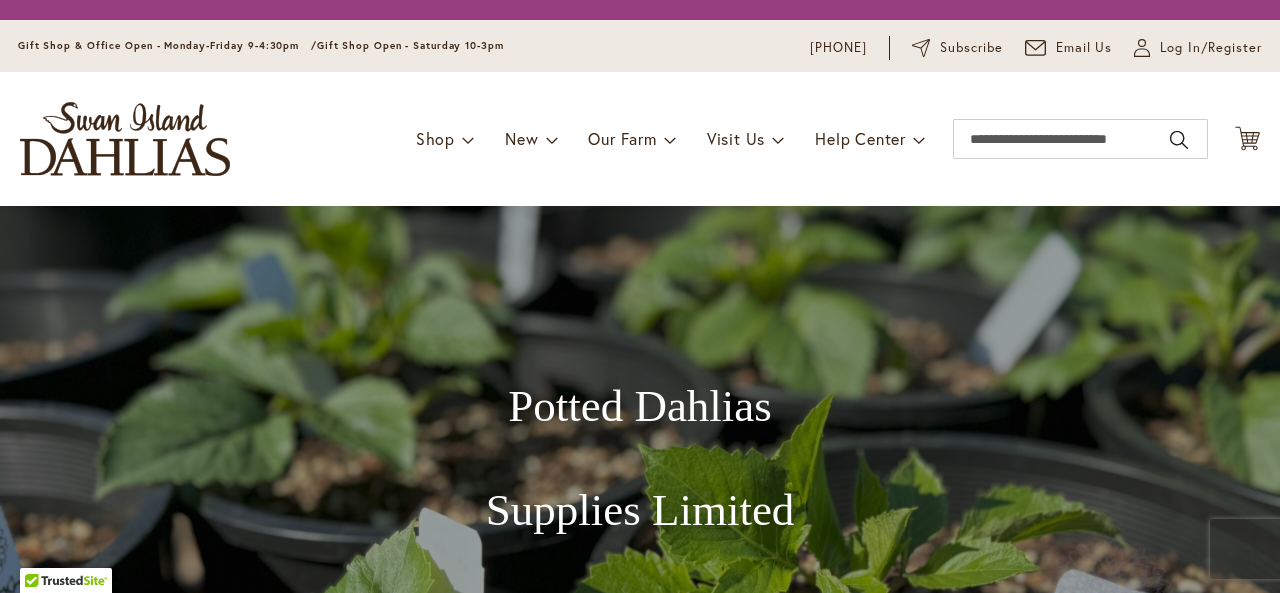 scroll, scrollTop: 0, scrollLeft: 0, axis: both 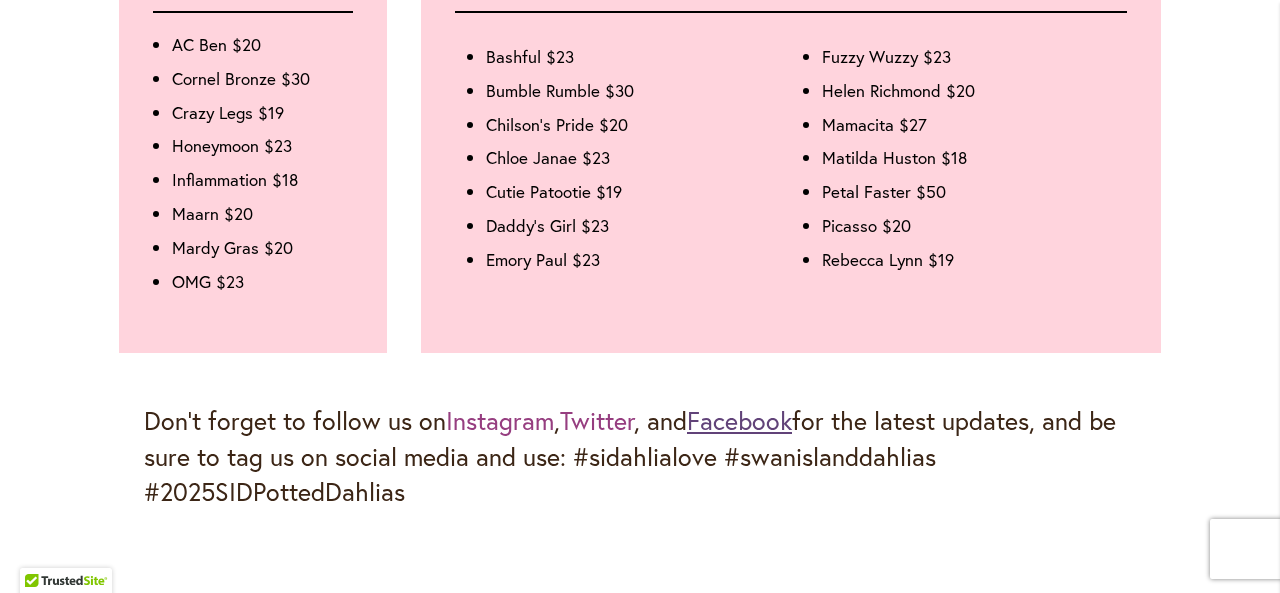 click on "Facebook" at bounding box center [739, 420] 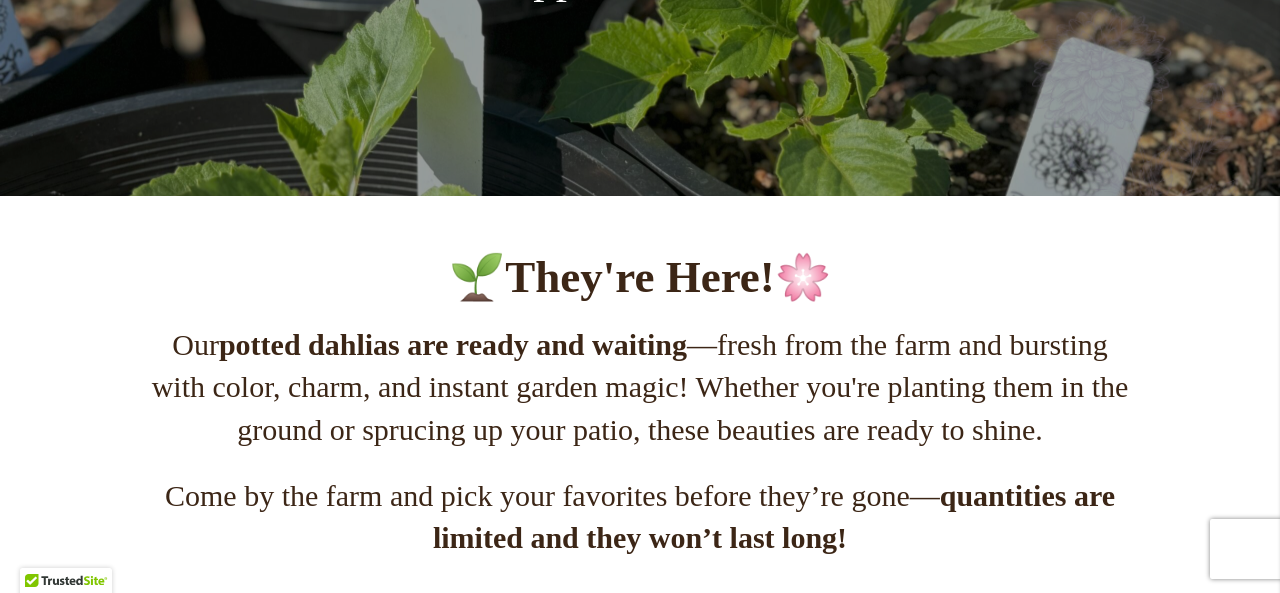 scroll, scrollTop: 0, scrollLeft: 0, axis: both 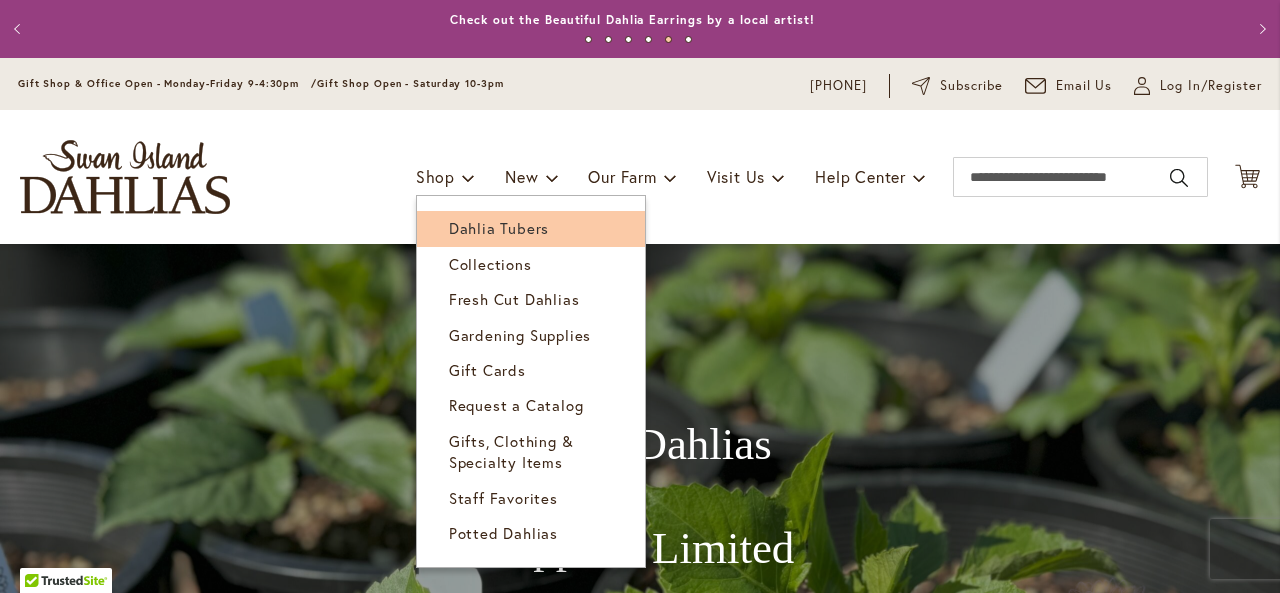 click on "Dahlia Tubers" at bounding box center [499, 228] 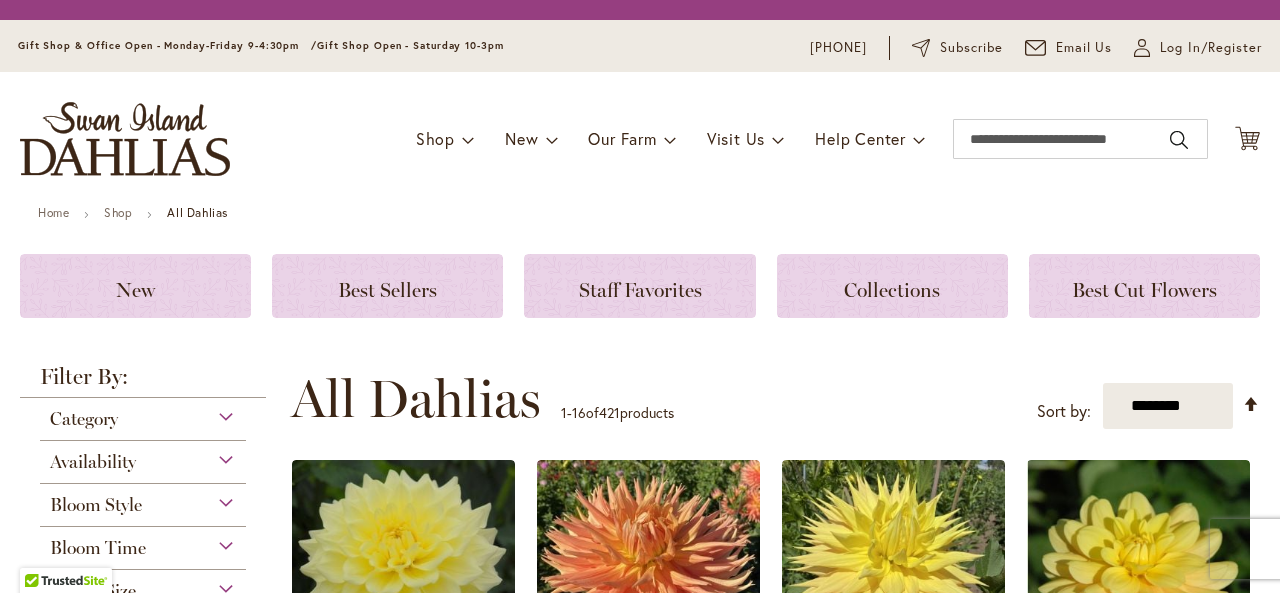 scroll, scrollTop: 0, scrollLeft: 0, axis: both 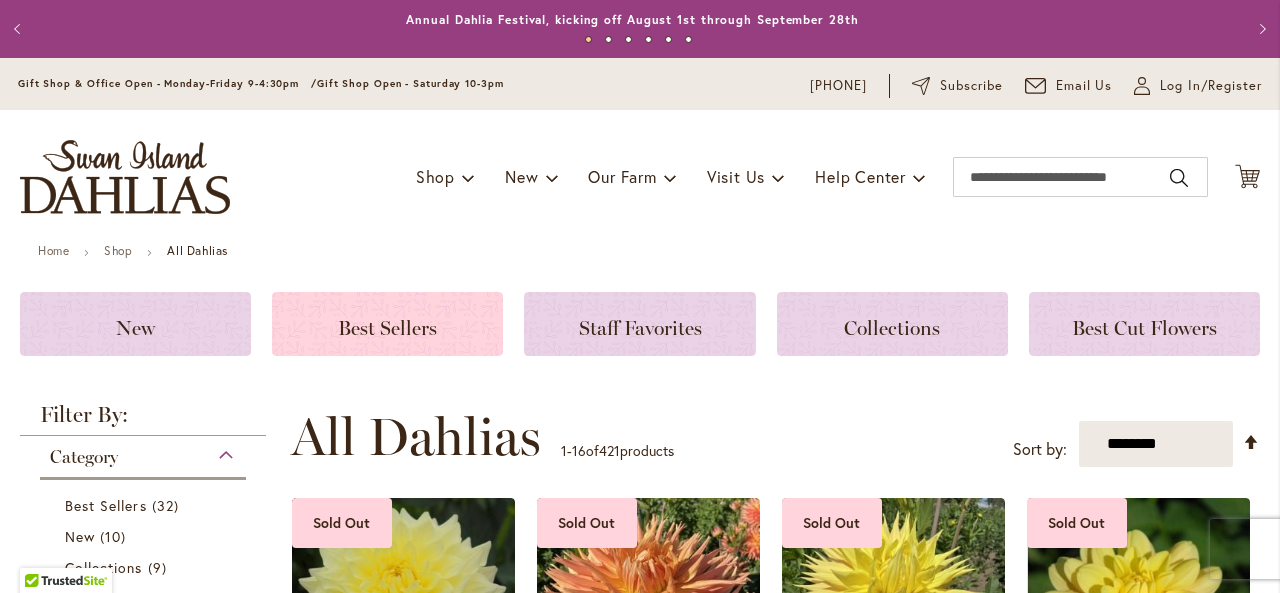 click on "Best Sellers" 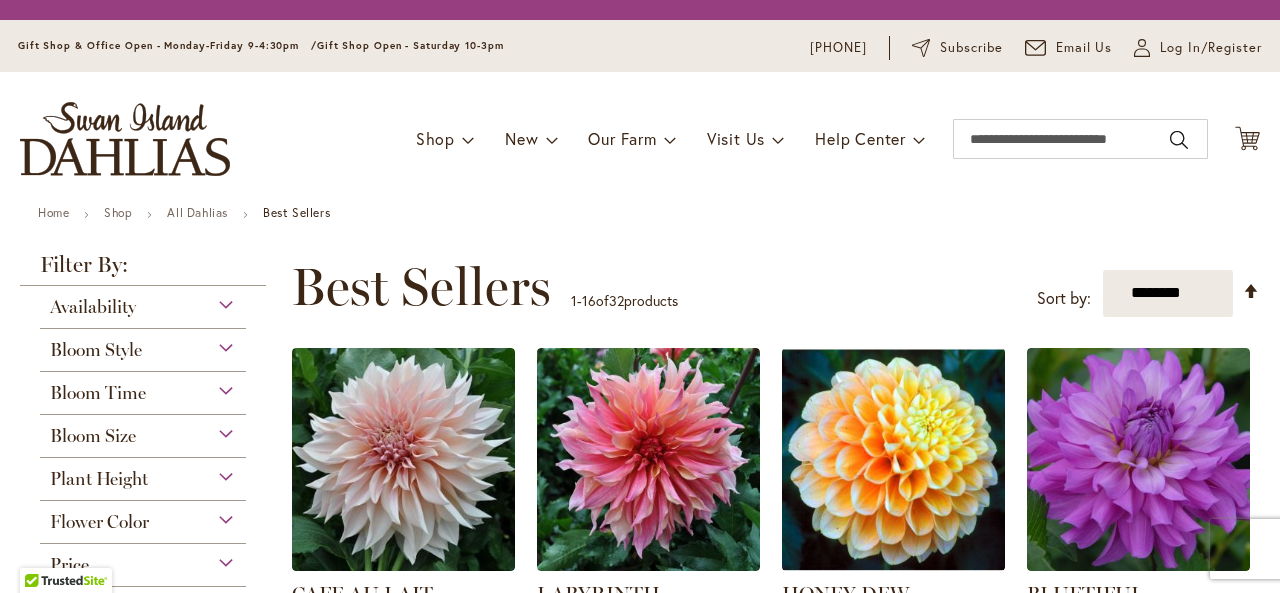 scroll, scrollTop: 0, scrollLeft: 0, axis: both 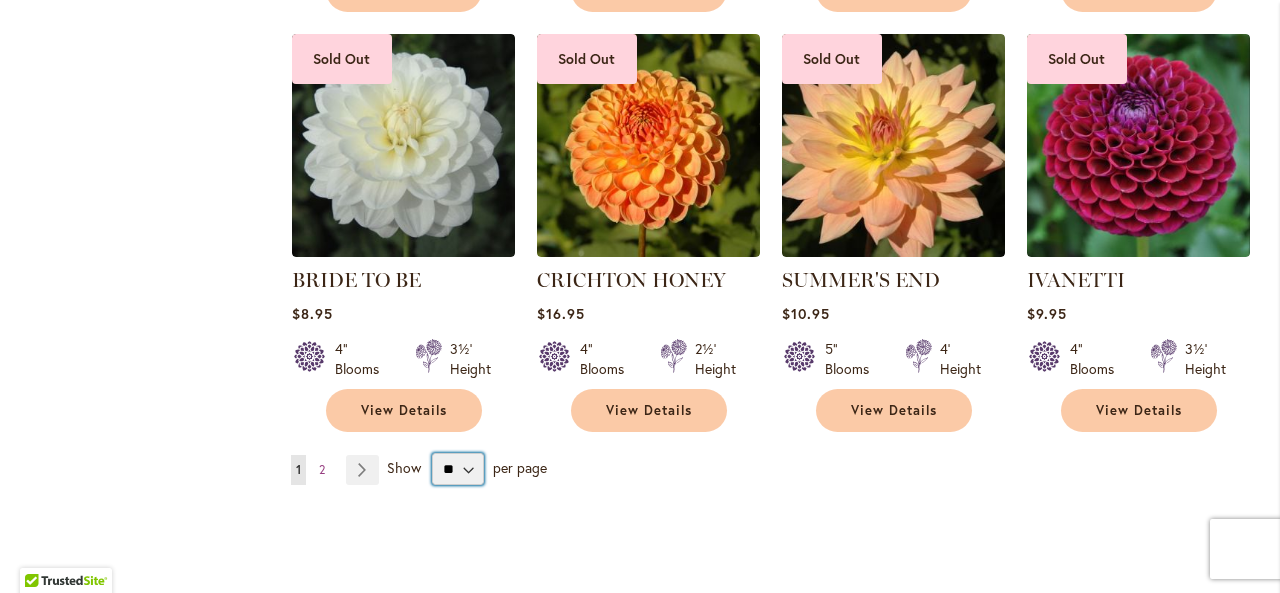 click on "**
**
**
**" at bounding box center [458, 469] 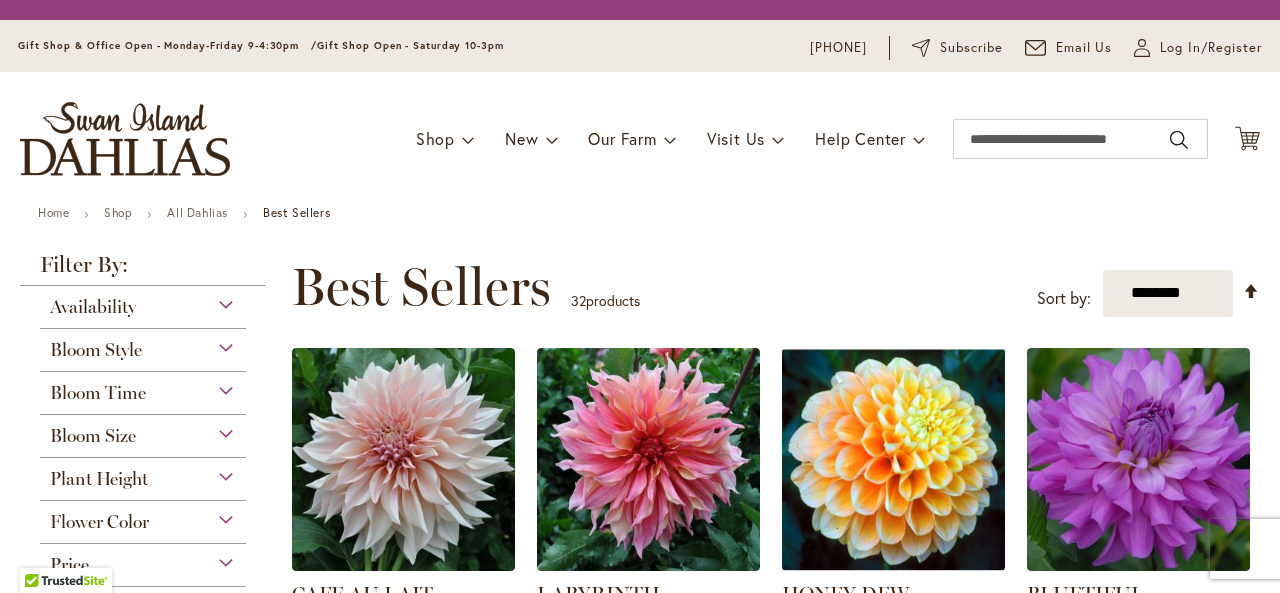 scroll, scrollTop: 0, scrollLeft: 0, axis: both 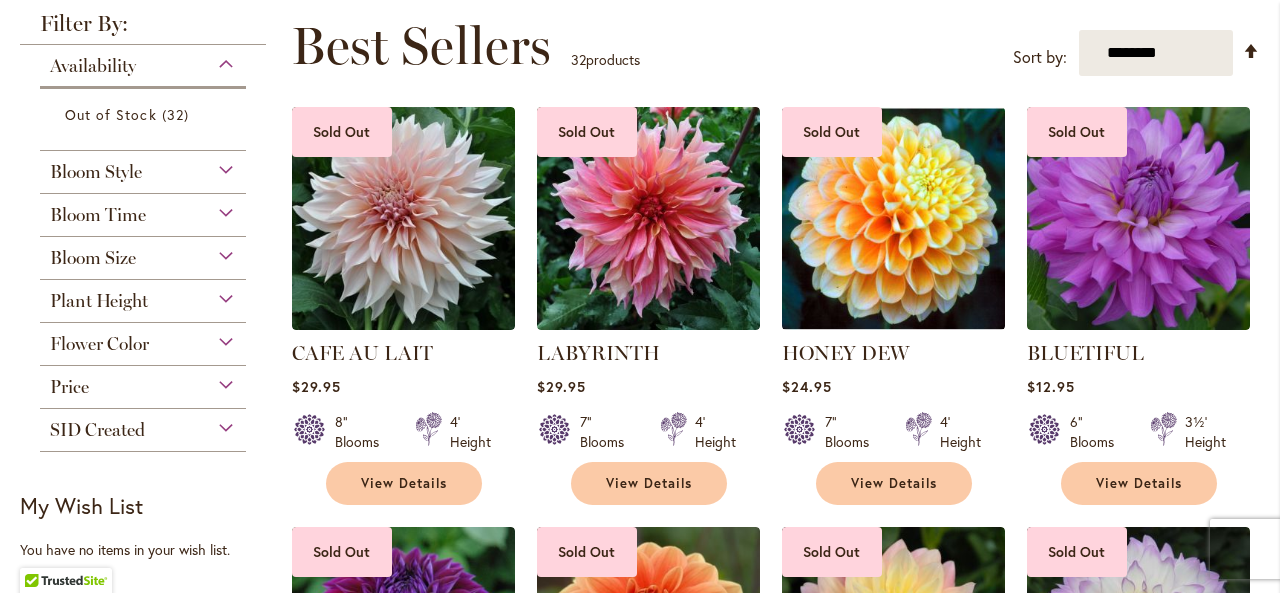 click on "Plant Height" at bounding box center [143, 296] 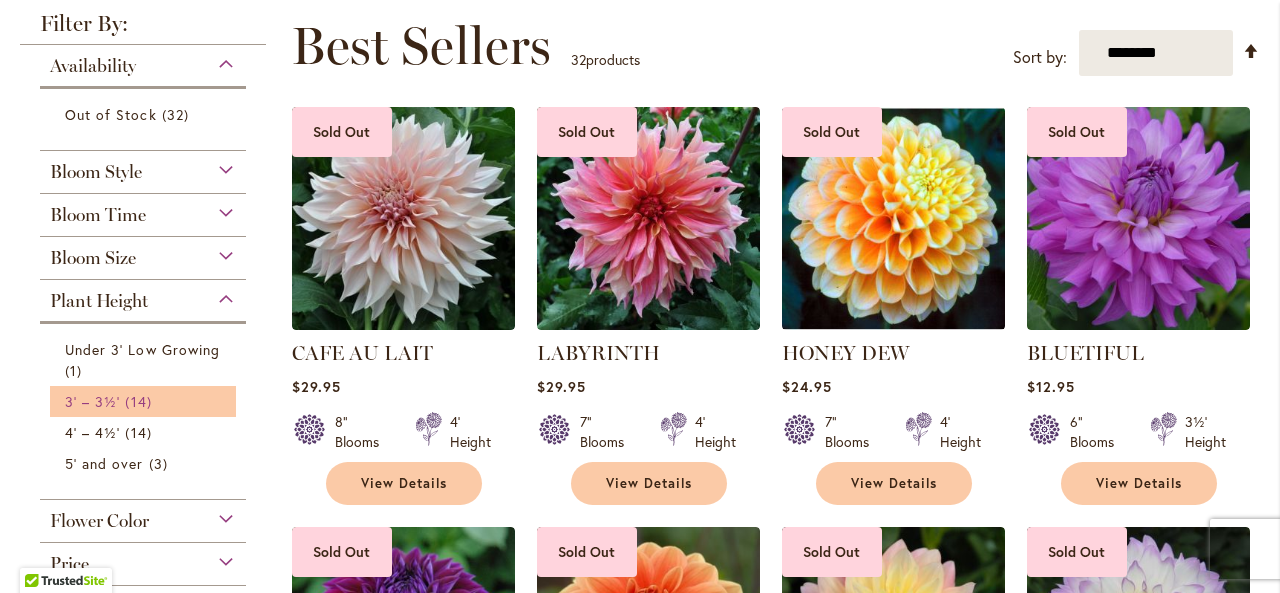 click on "3' – 3½'" at bounding box center (92, 401) 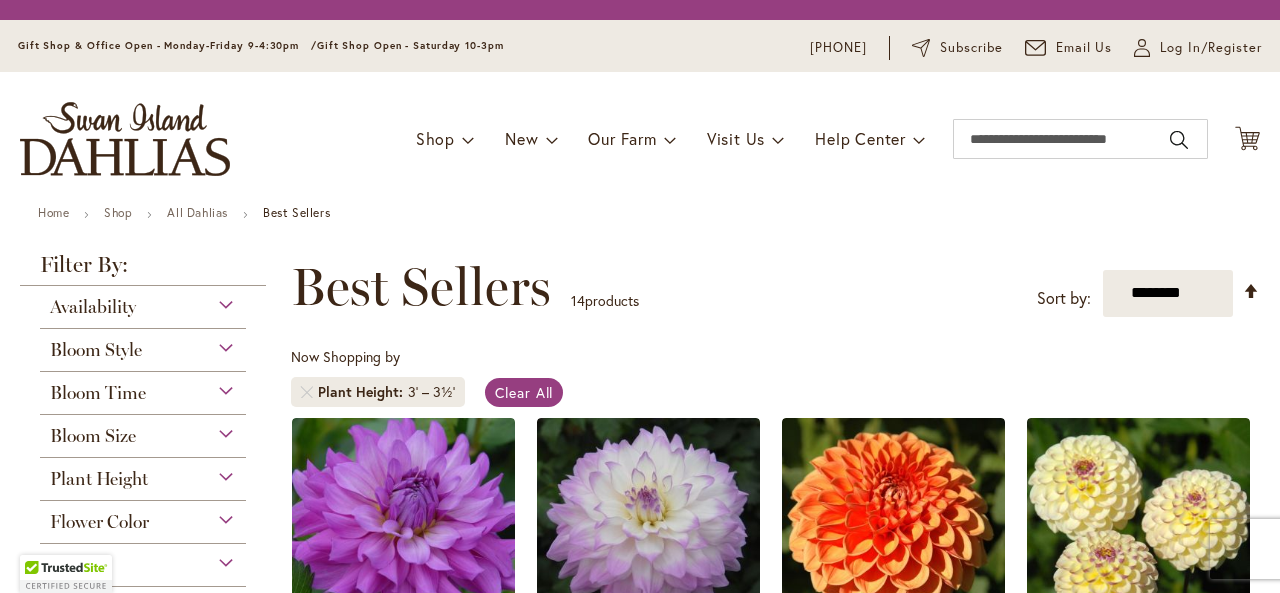 scroll, scrollTop: 0, scrollLeft: 0, axis: both 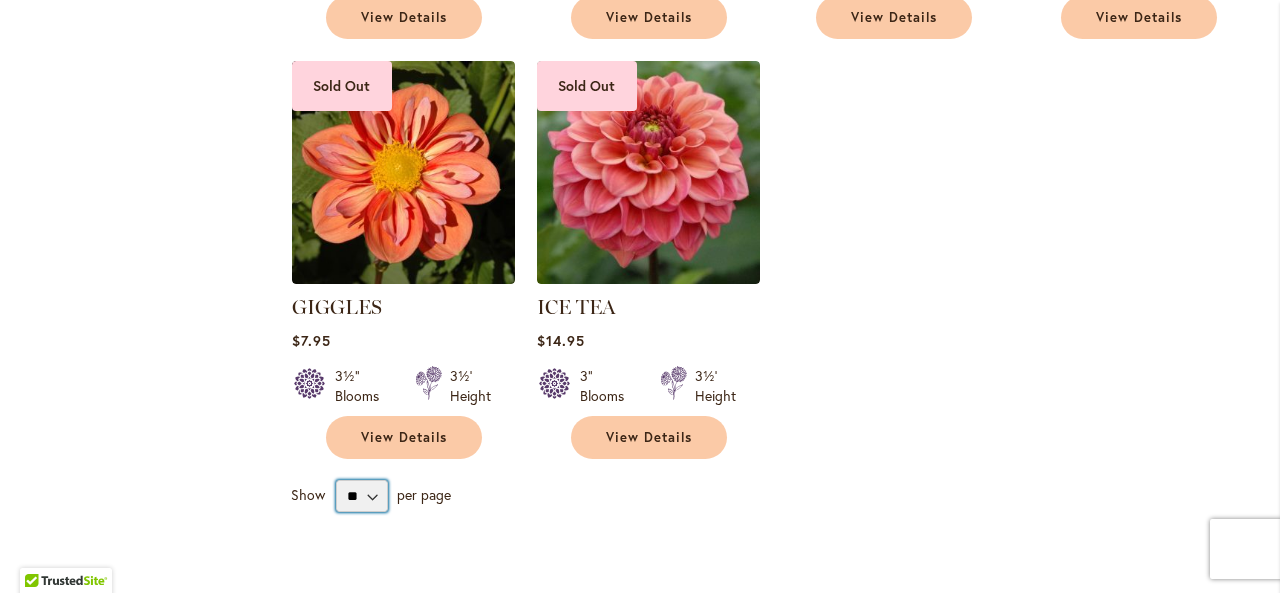 click on "**
**
**
**" at bounding box center [362, 496] 